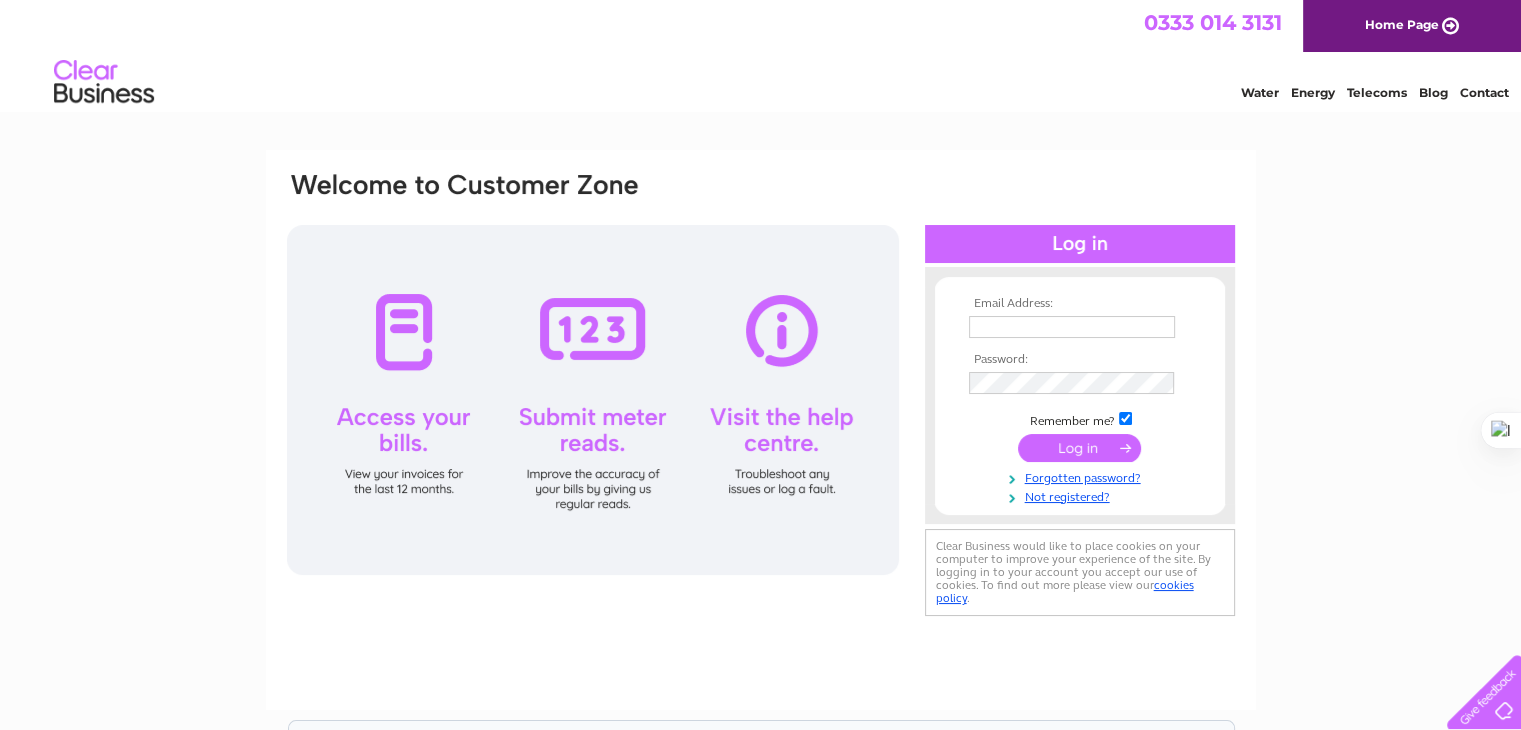 scroll, scrollTop: 0, scrollLeft: 0, axis: both 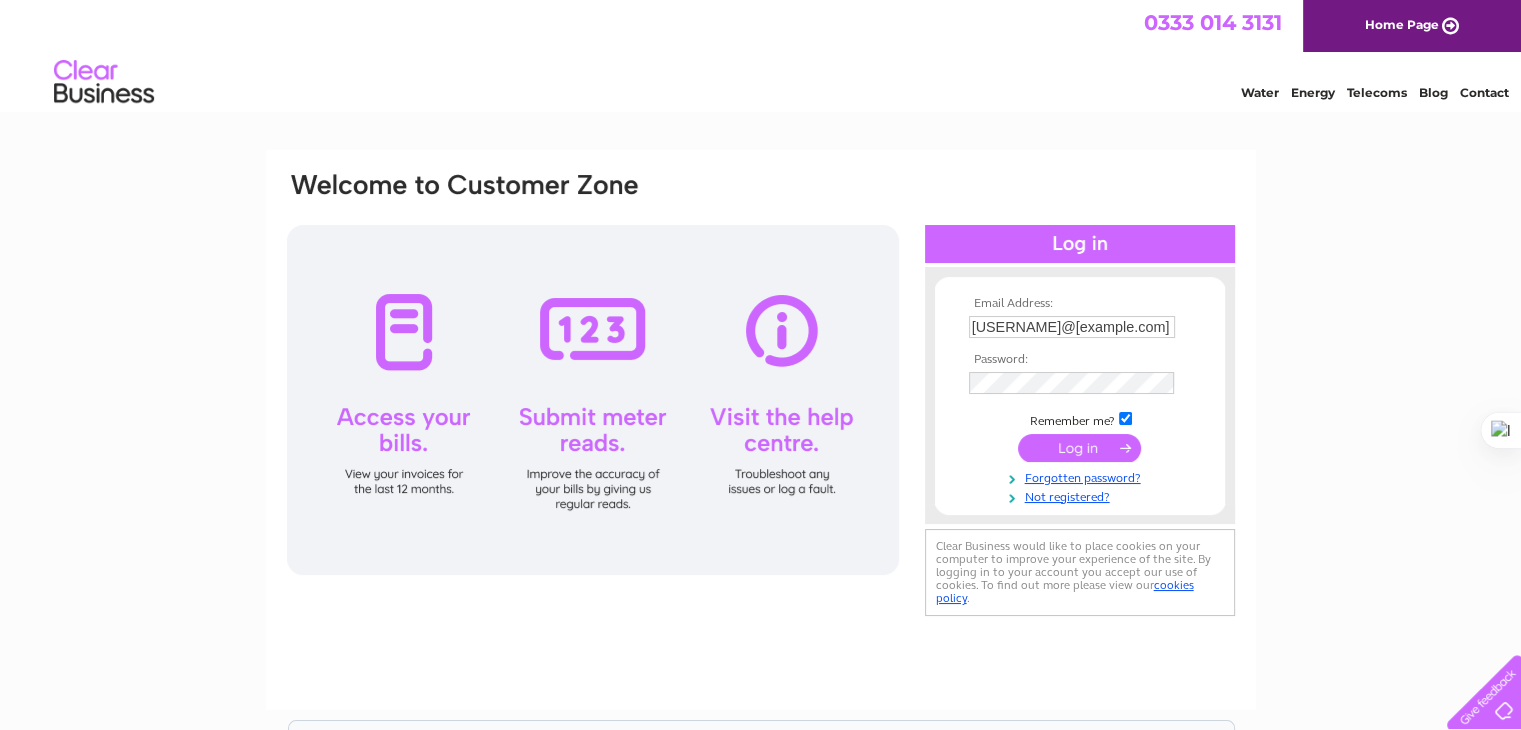 click at bounding box center [1079, 448] 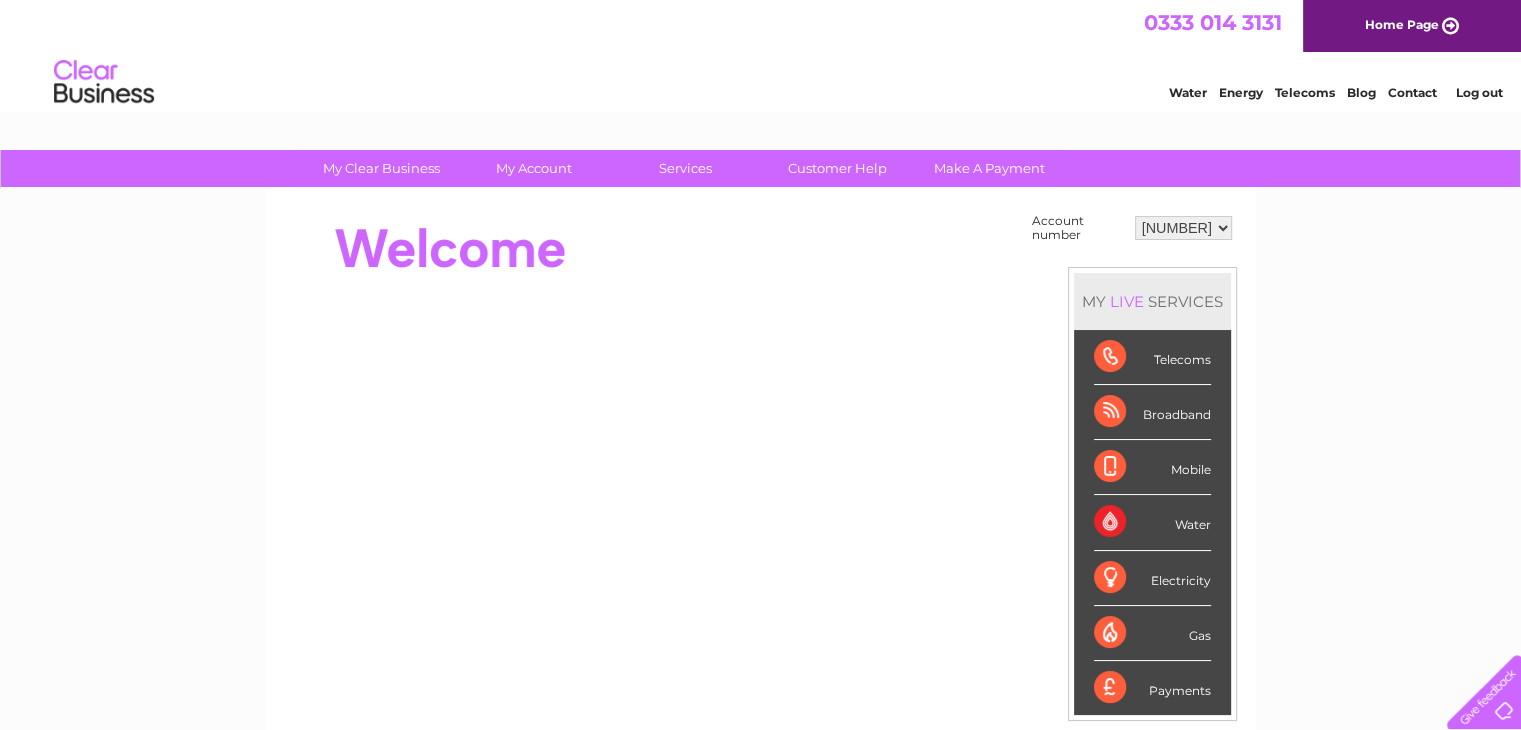 scroll, scrollTop: 0, scrollLeft: 0, axis: both 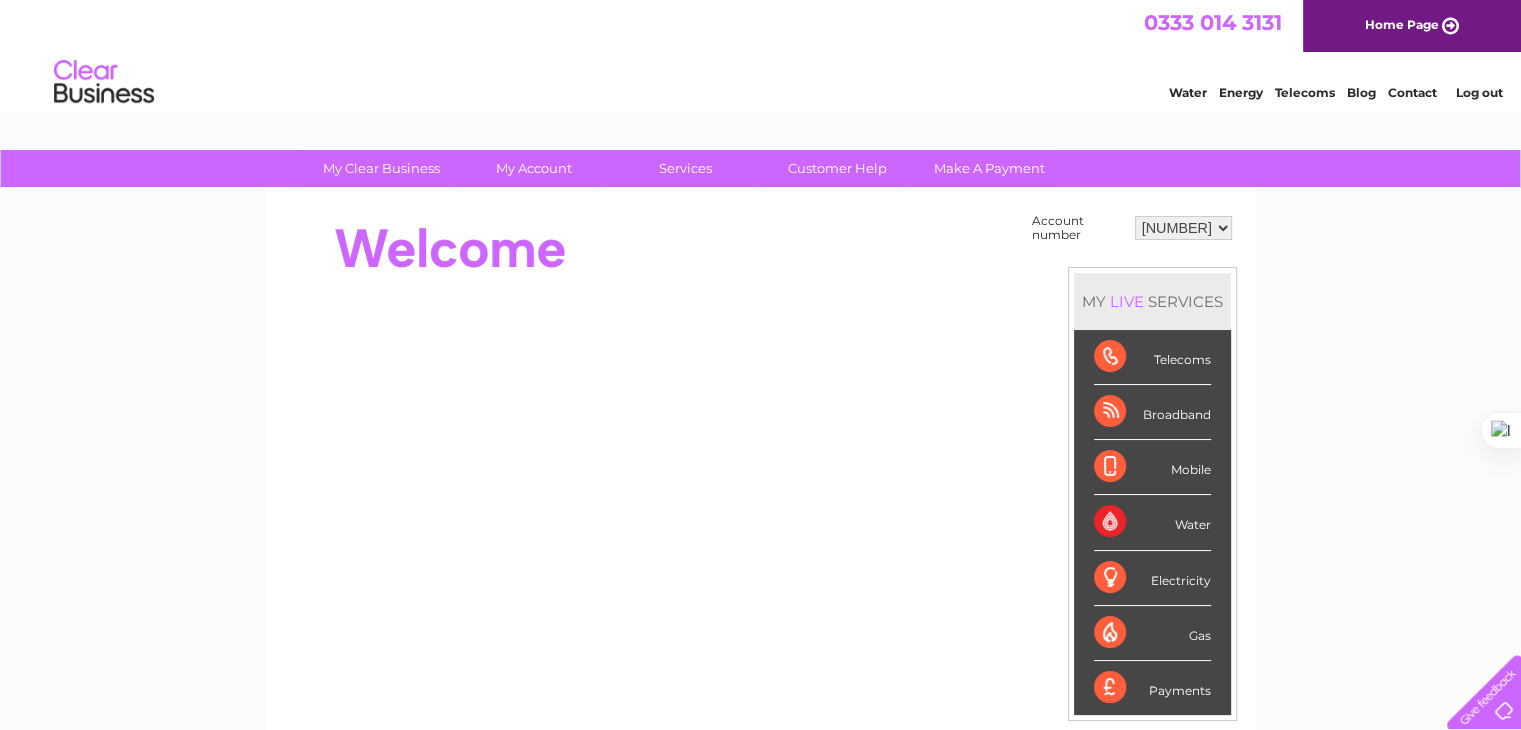 click on "30298293
30311991" at bounding box center (1183, 228) 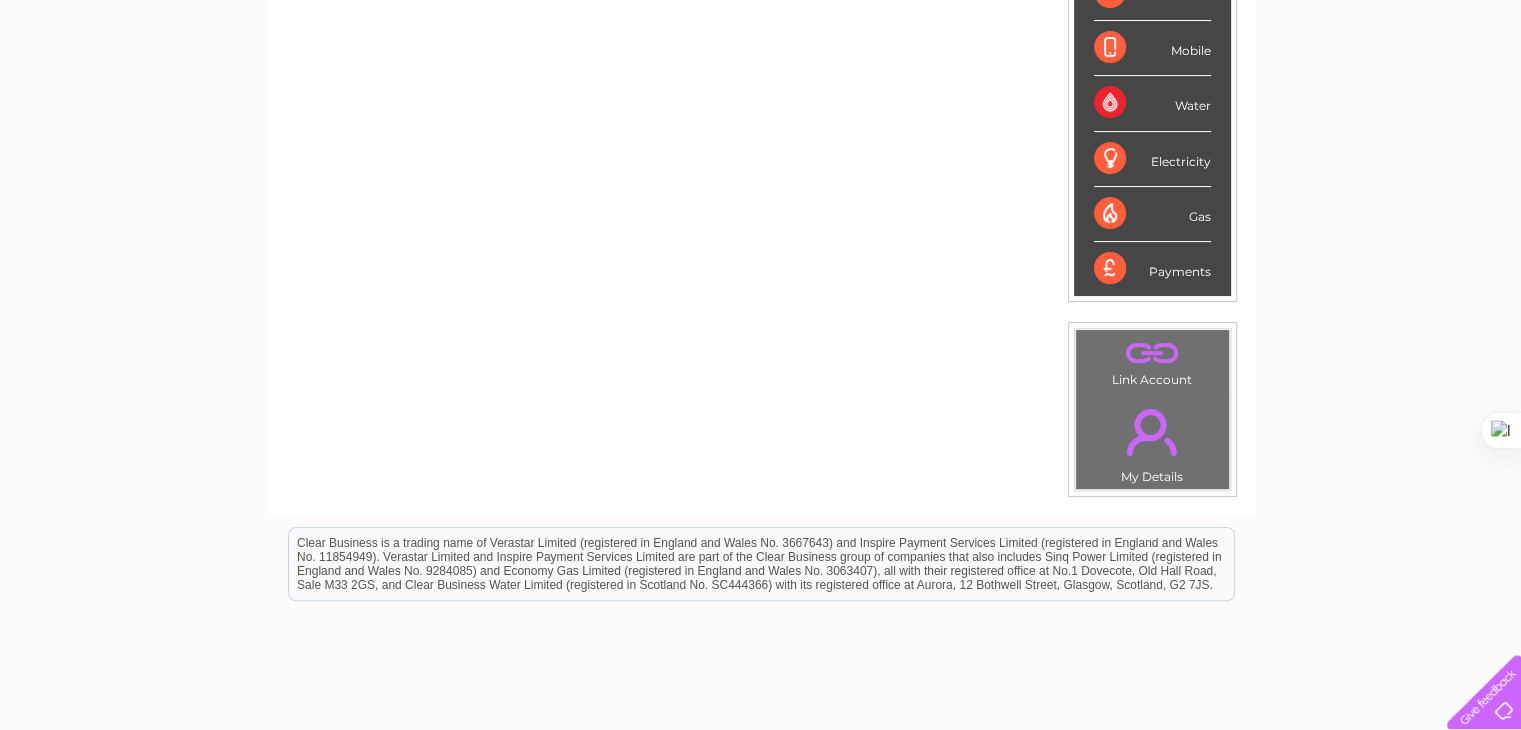 scroll, scrollTop: 0, scrollLeft: 0, axis: both 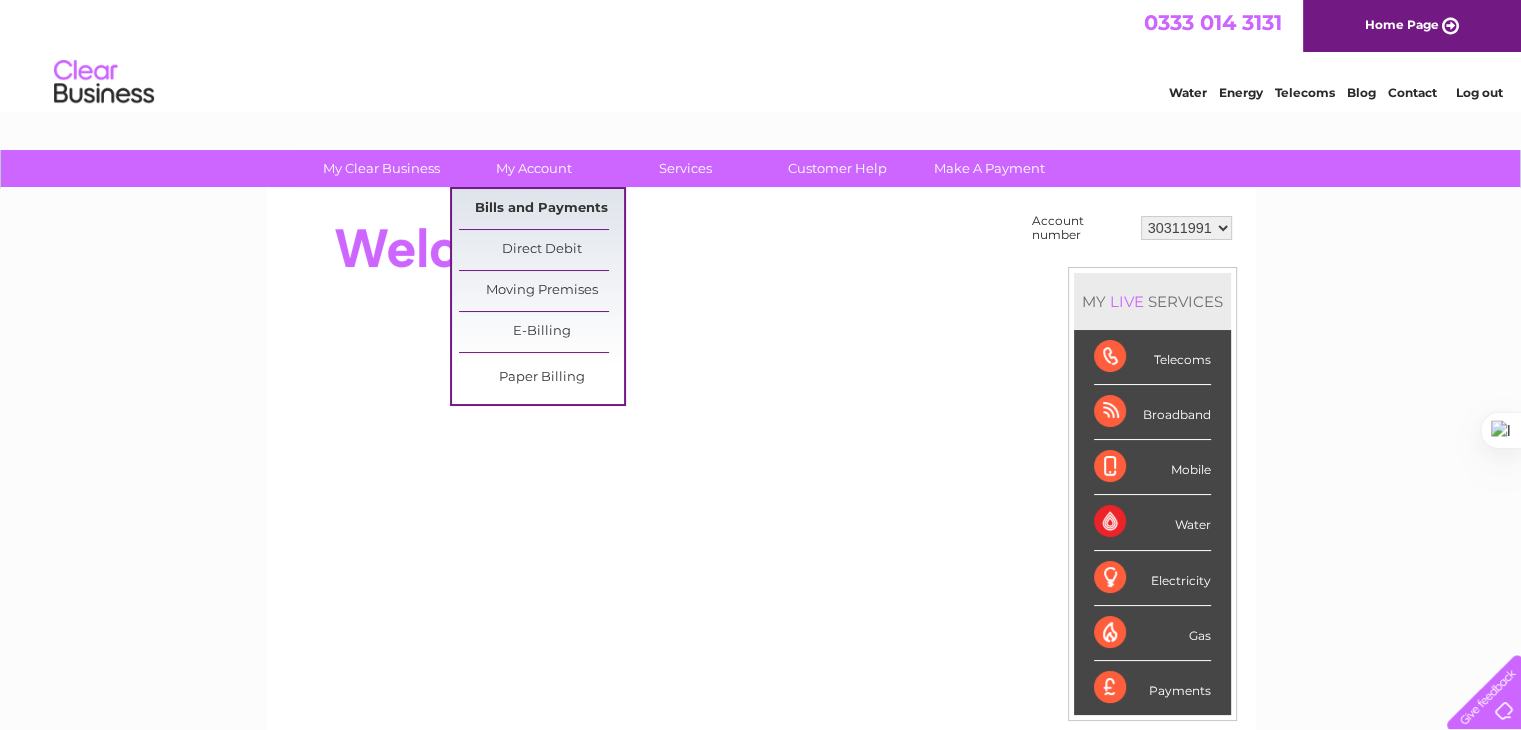click on "Bills and Payments" at bounding box center (541, 209) 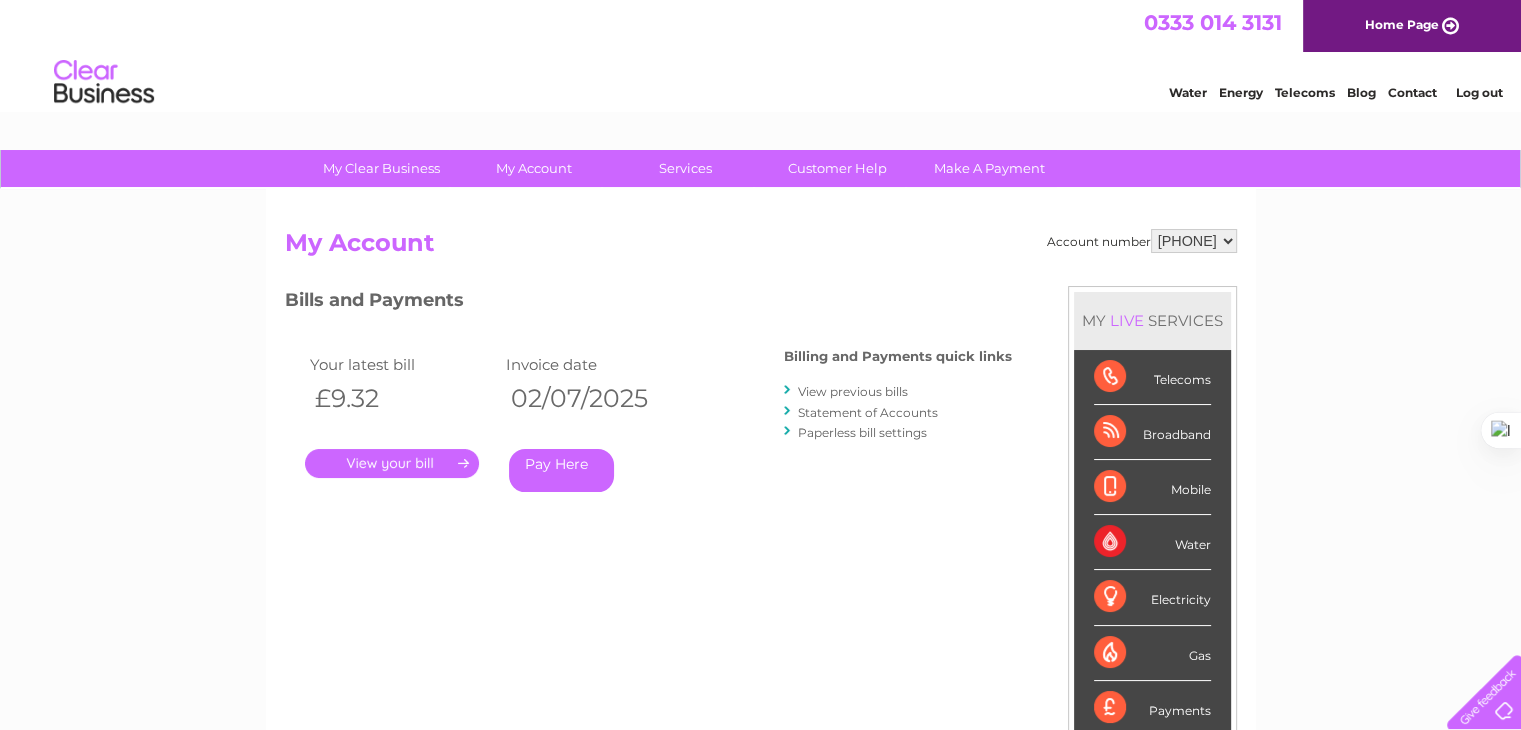 scroll, scrollTop: 0, scrollLeft: 0, axis: both 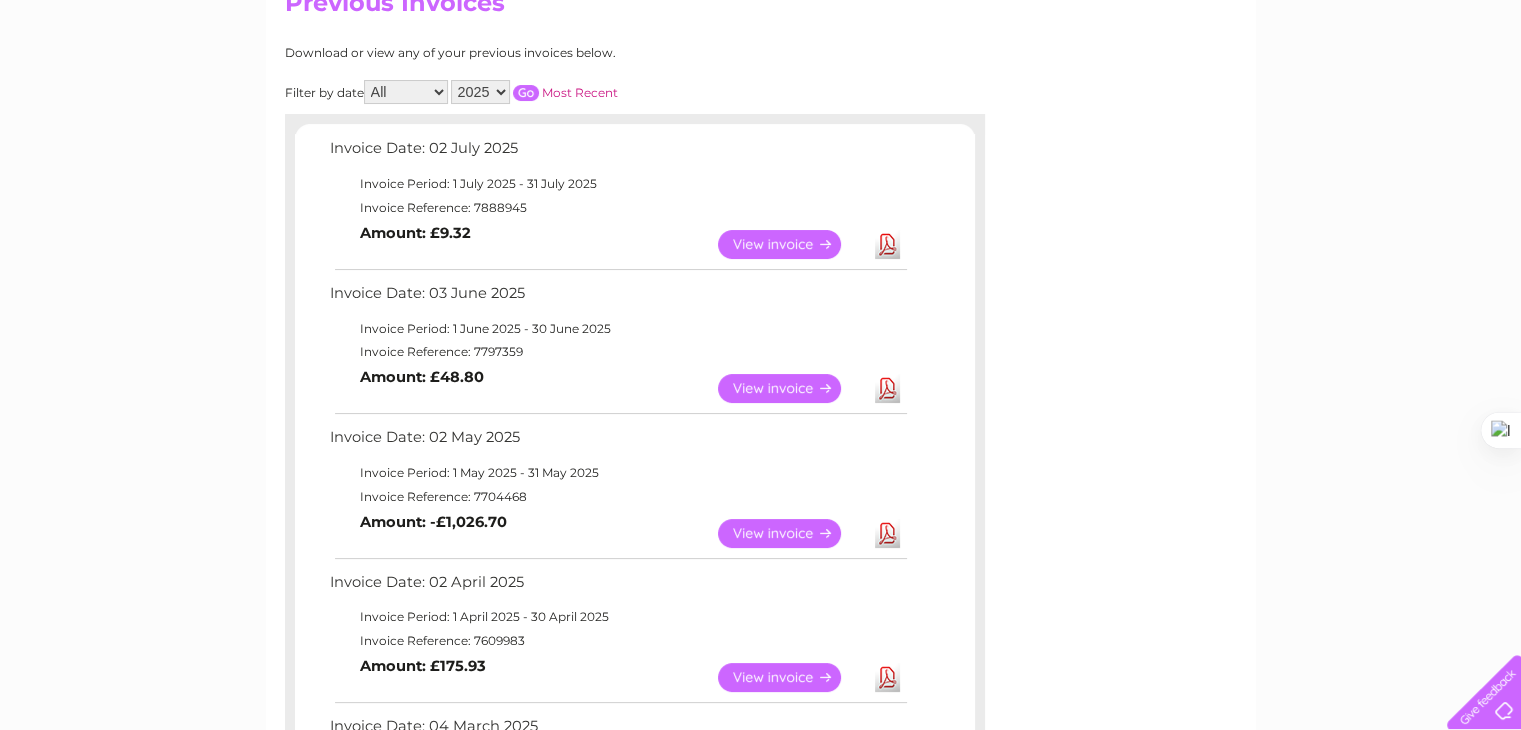 drag, startPoint x: 872, startPoint y: 249, endPoint x: 883, endPoint y: 249, distance: 11 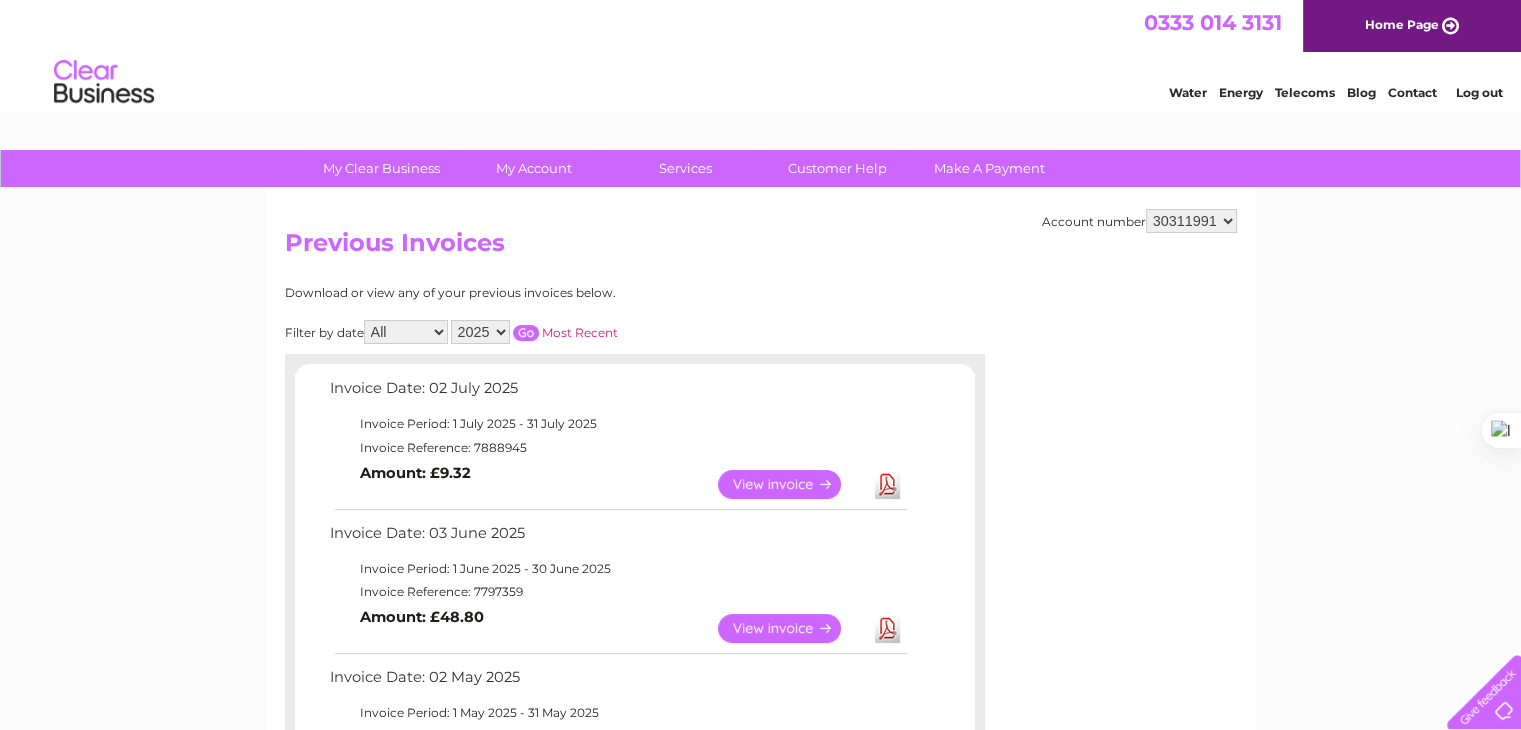 scroll, scrollTop: 3, scrollLeft: 0, axis: vertical 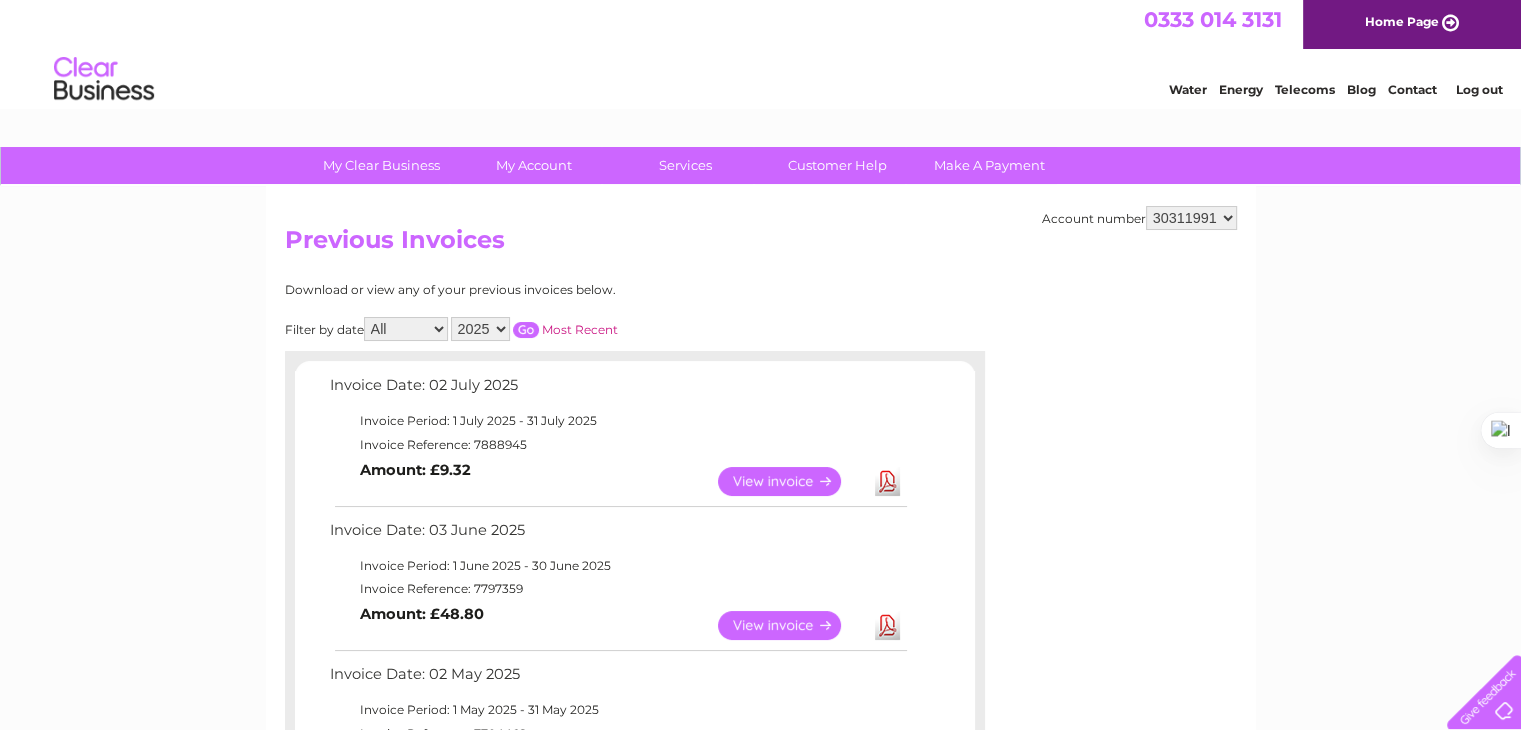 click on "30298293
30311991" at bounding box center [1191, 218] 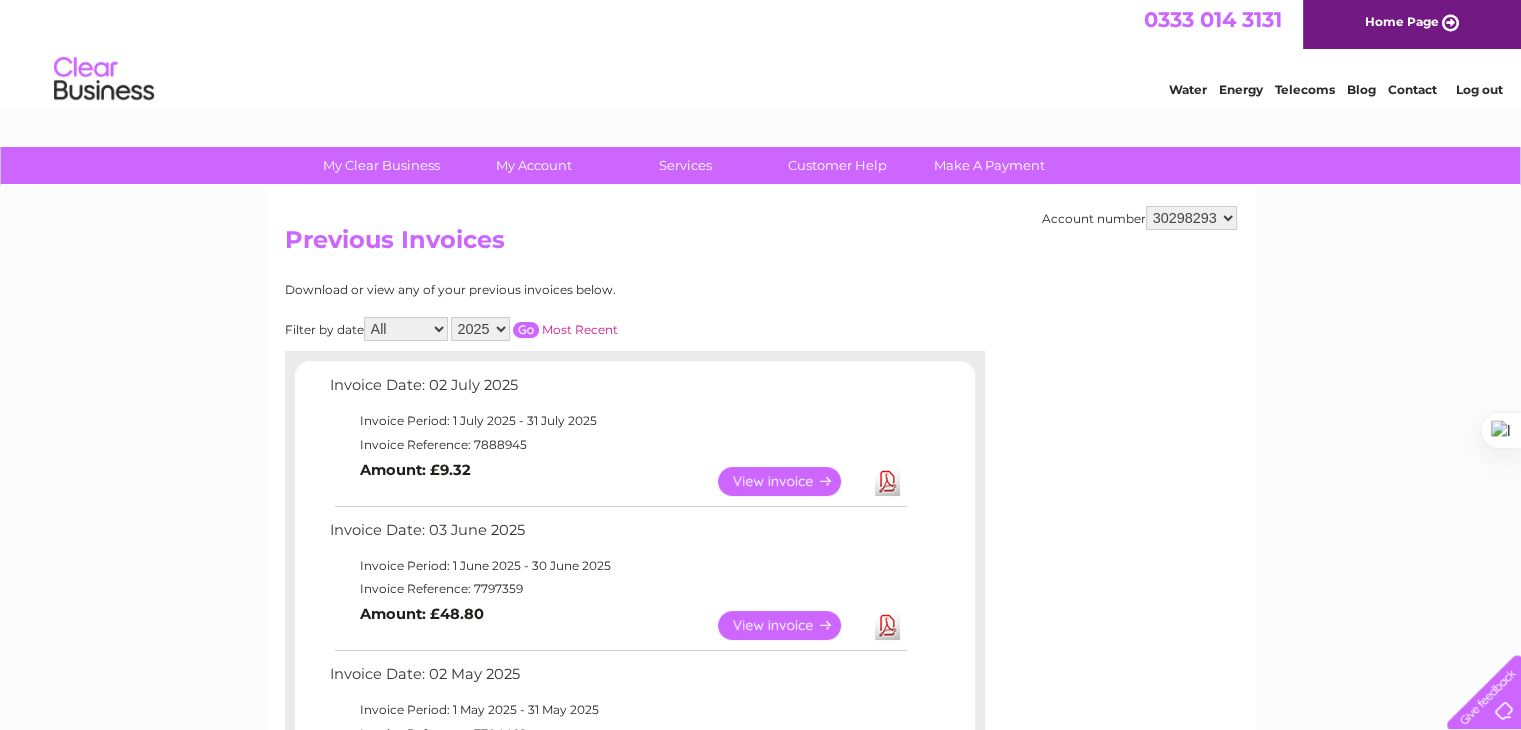 click on "30298293
30311991" at bounding box center [1191, 218] 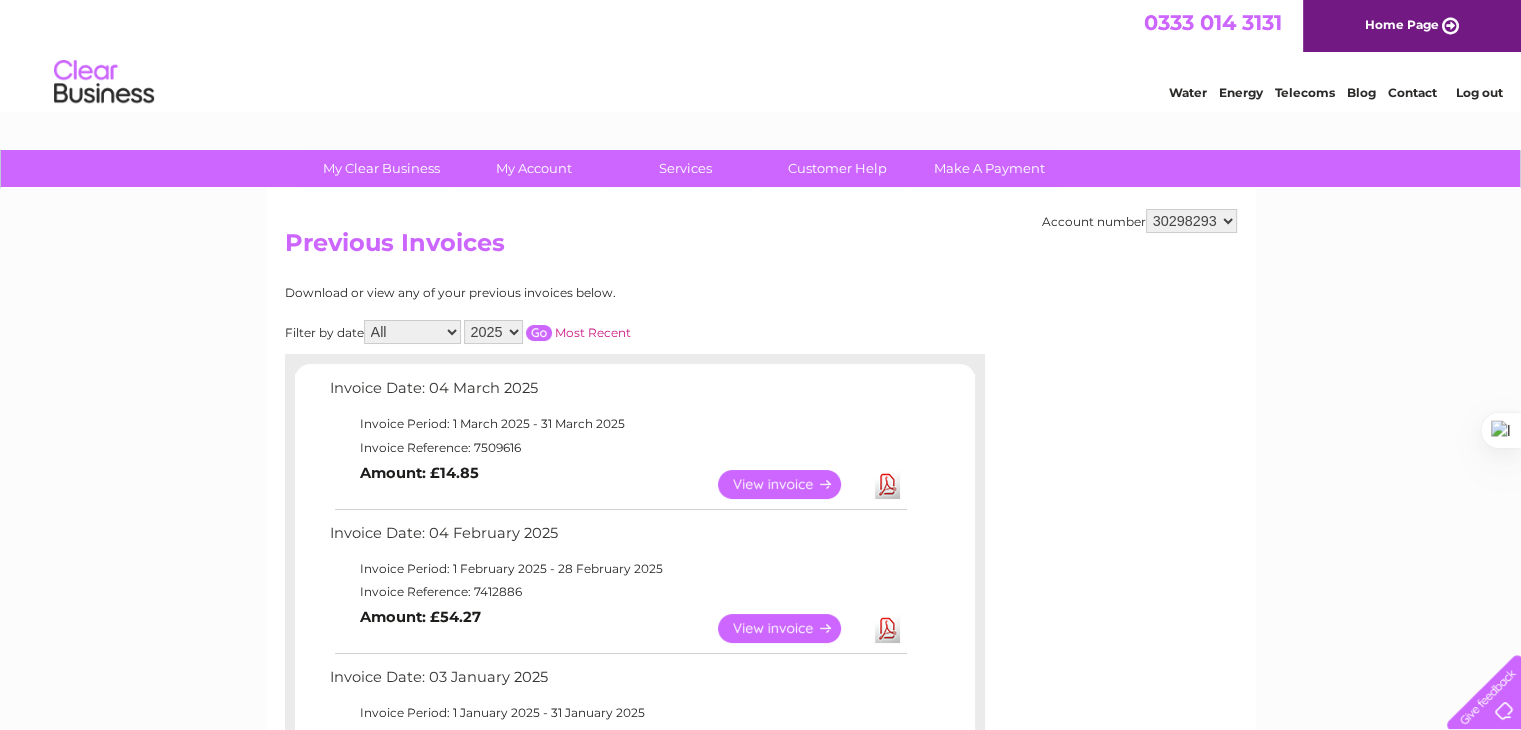 scroll, scrollTop: 0, scrollLeft: 0, axis: both 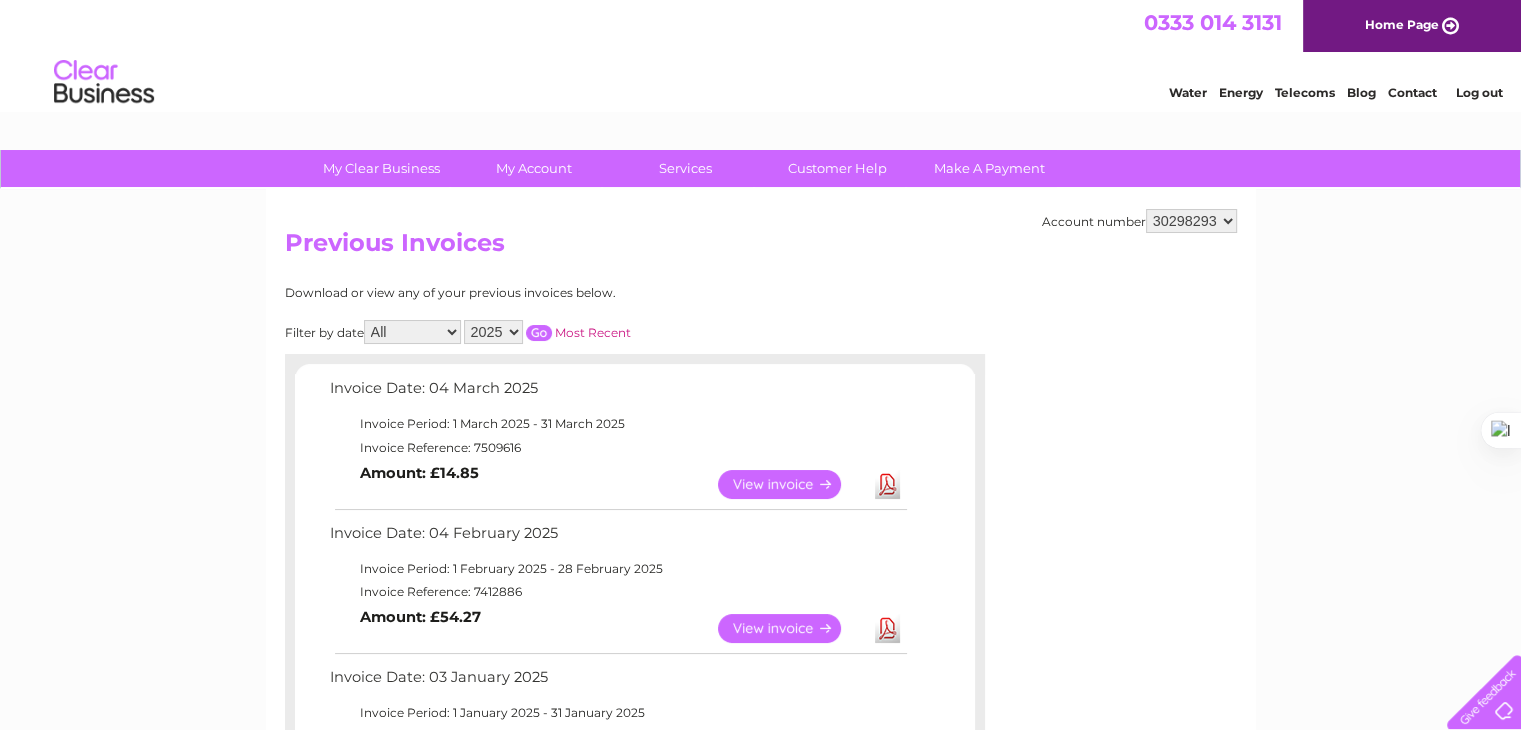 click on "Download" at bounding box center (887, 484) 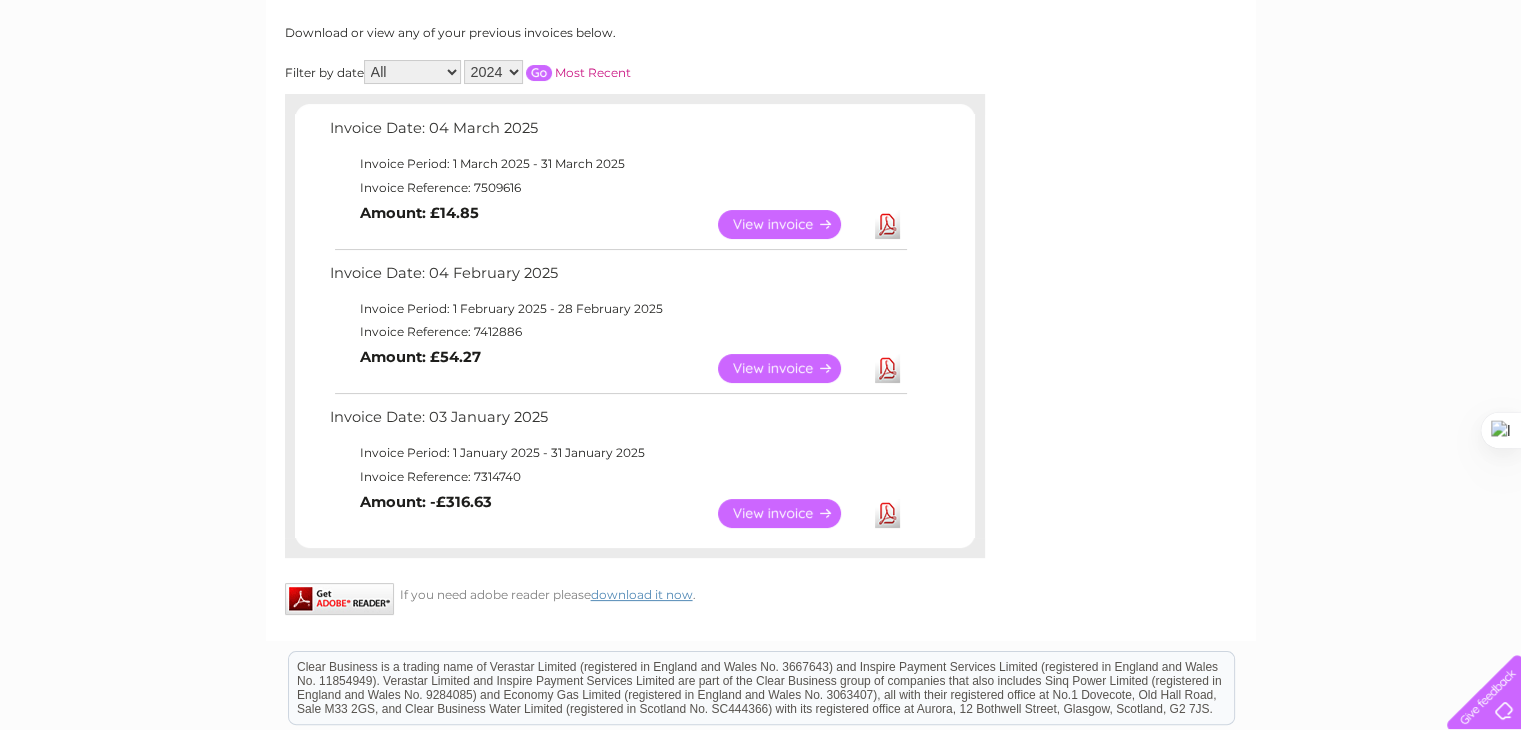 scroll, scrollTop: 0, scrollLeft: 0, axis: both 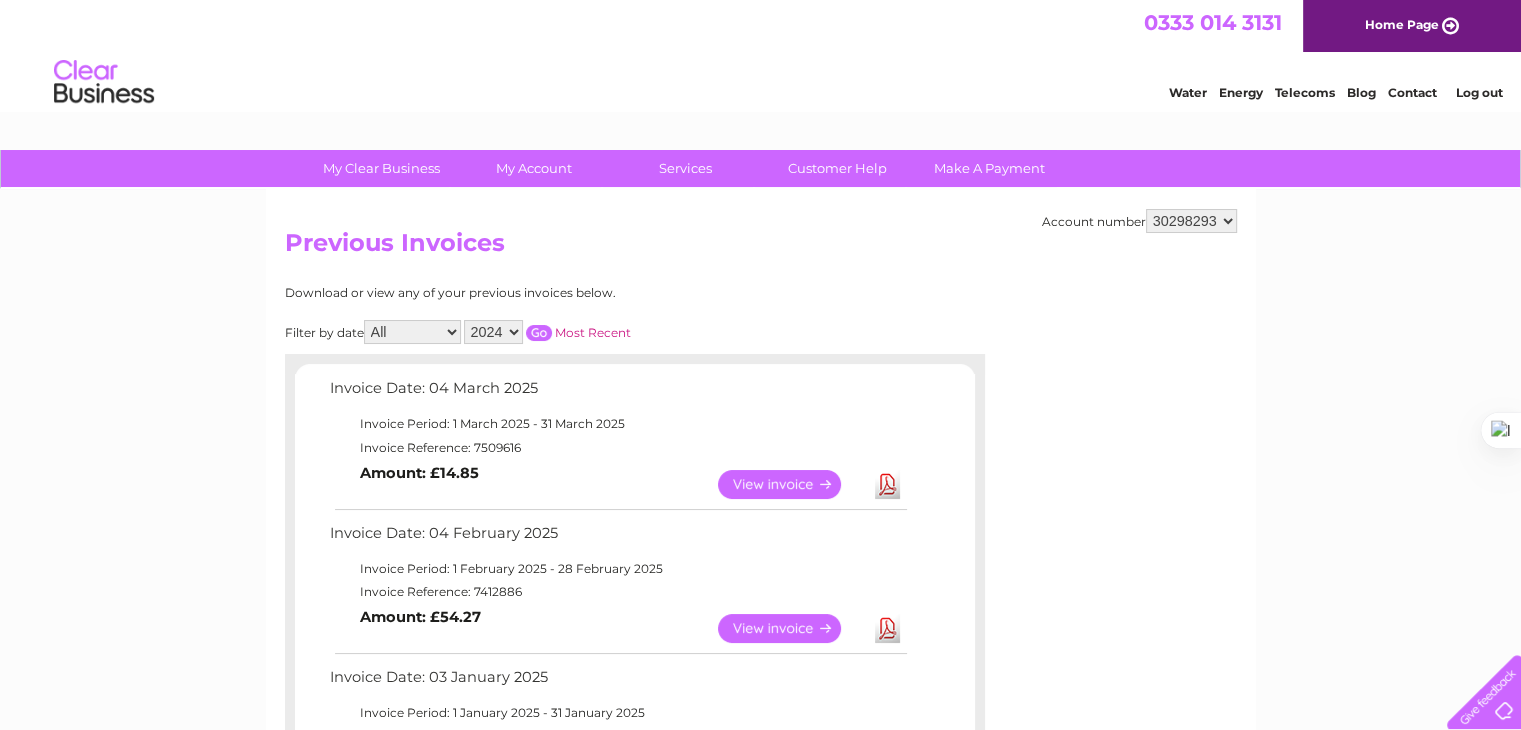 click at bounding box center [539, 333] 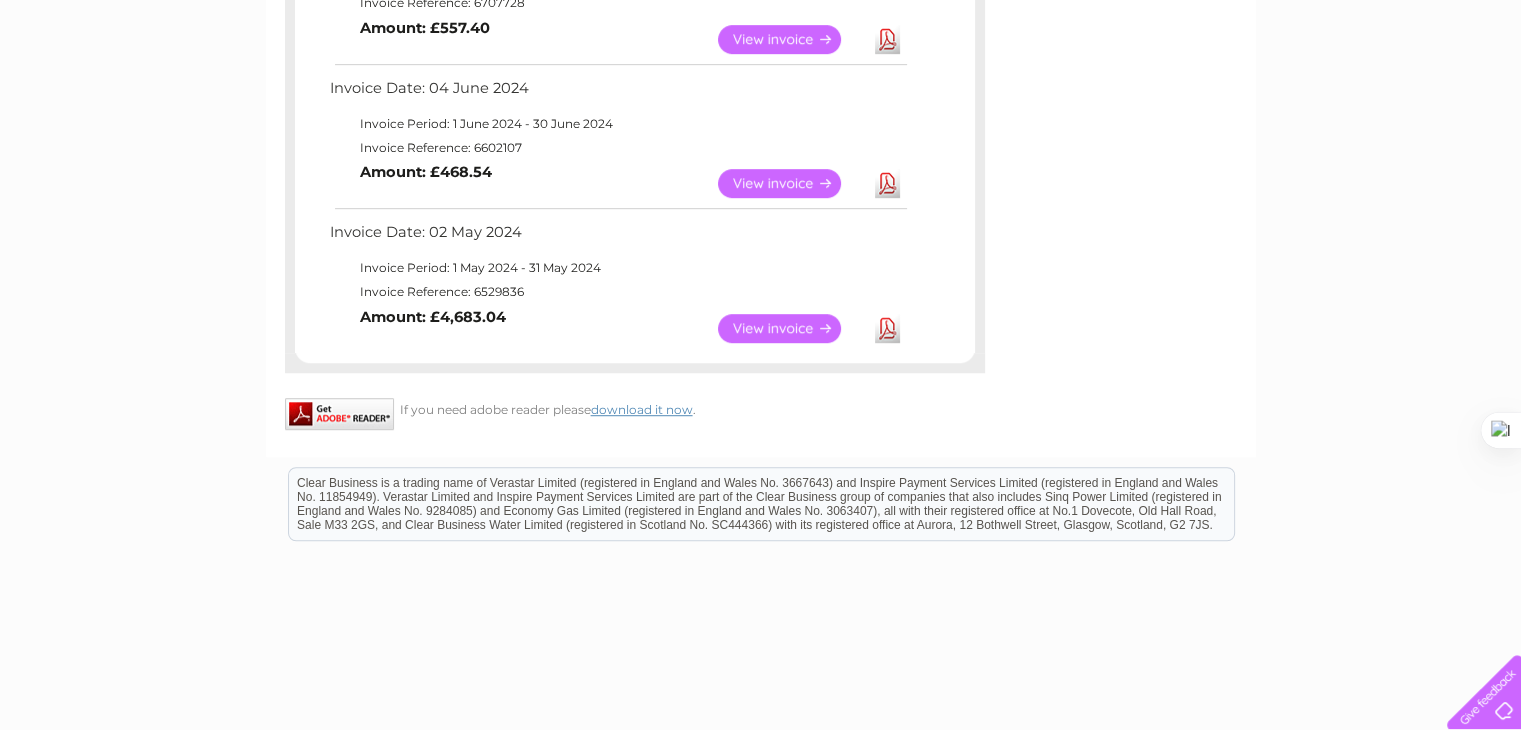 scroll, scrollTop: 1168, scrollLeft: 0, axis: vertical 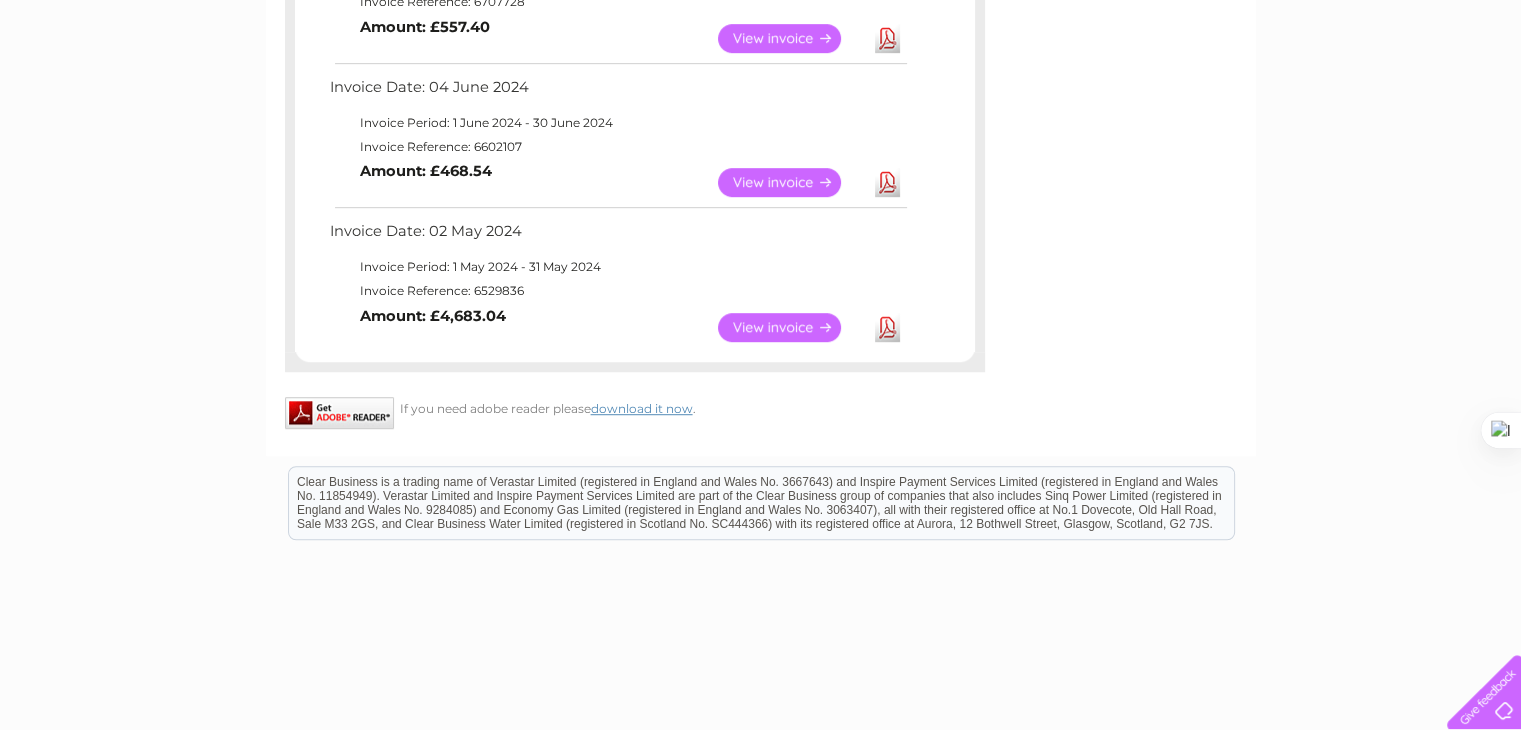 click on "Download" at bounding box center (887, 327) 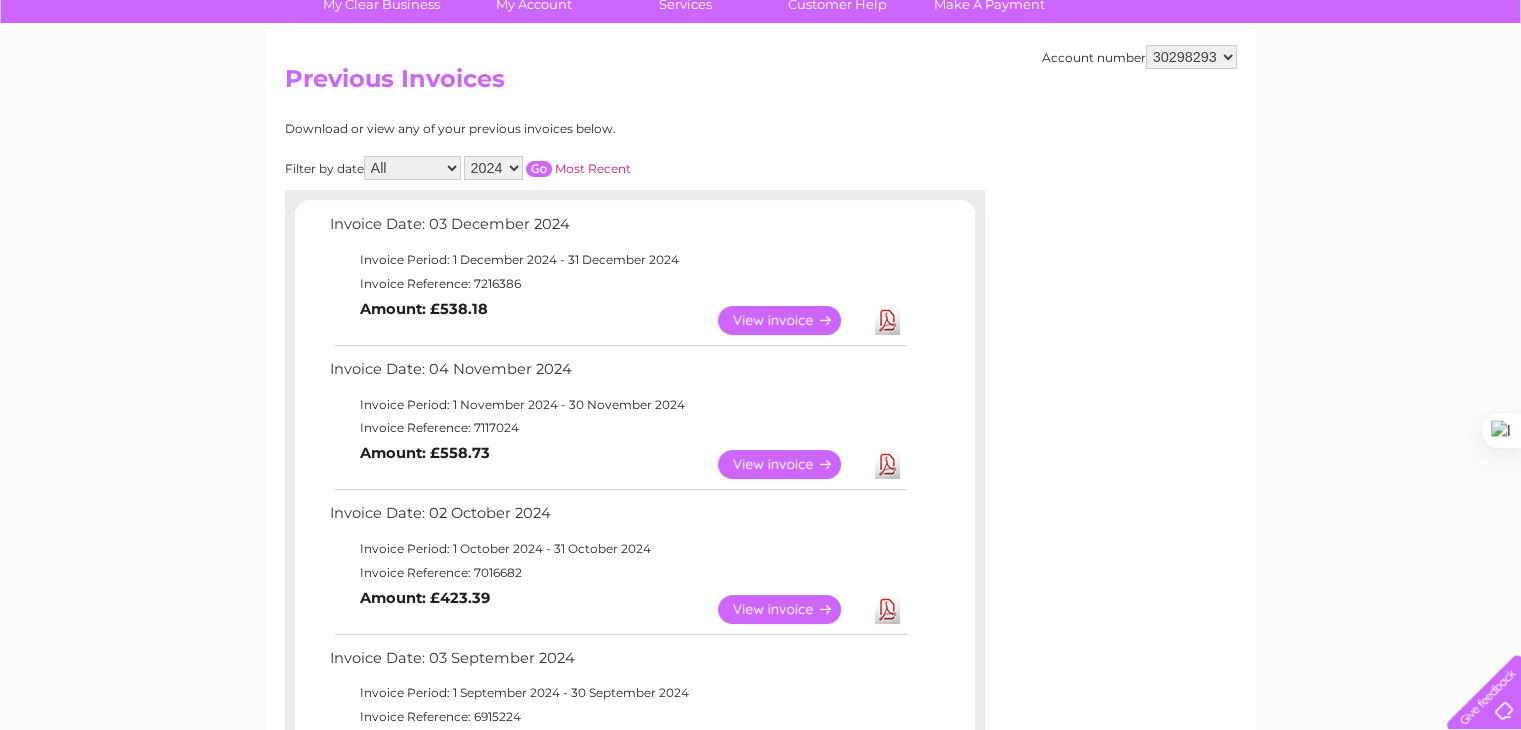 scroll, scrollTop: 164, scrollLeft: 0, axis: vertical 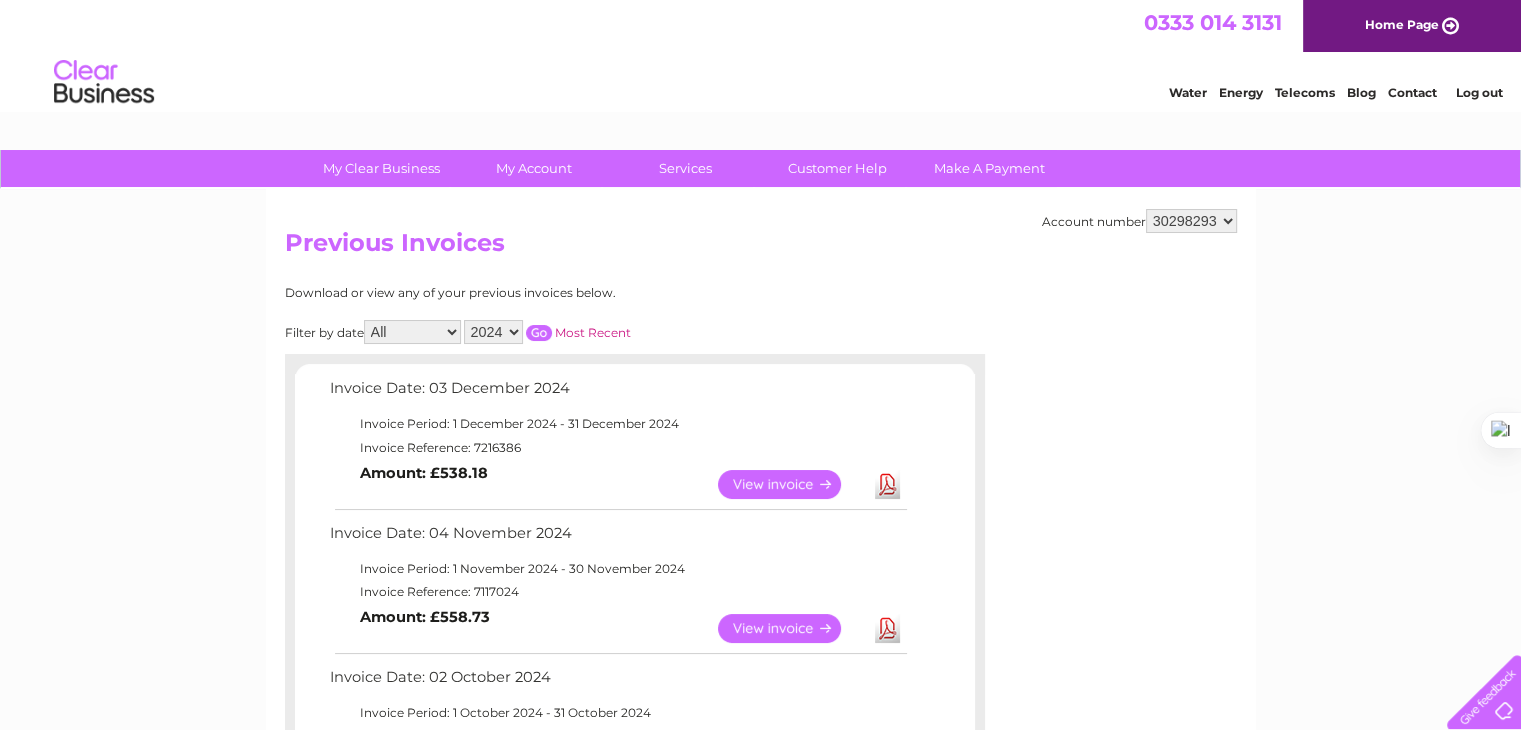 click on "2025
2024" at bounding box center [493, 332] 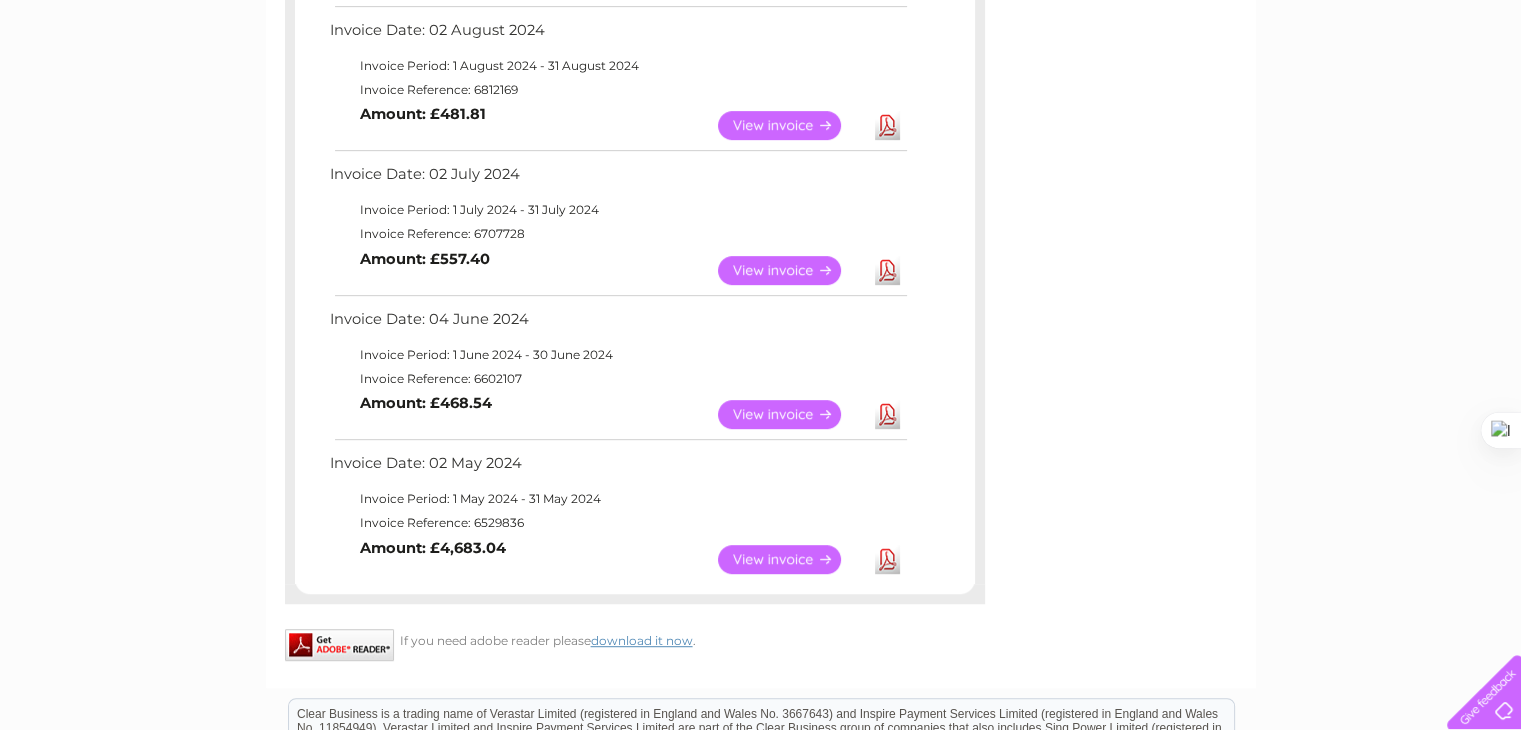 scroll, scrollTop: 0, scrollLeft: 0, axis: both 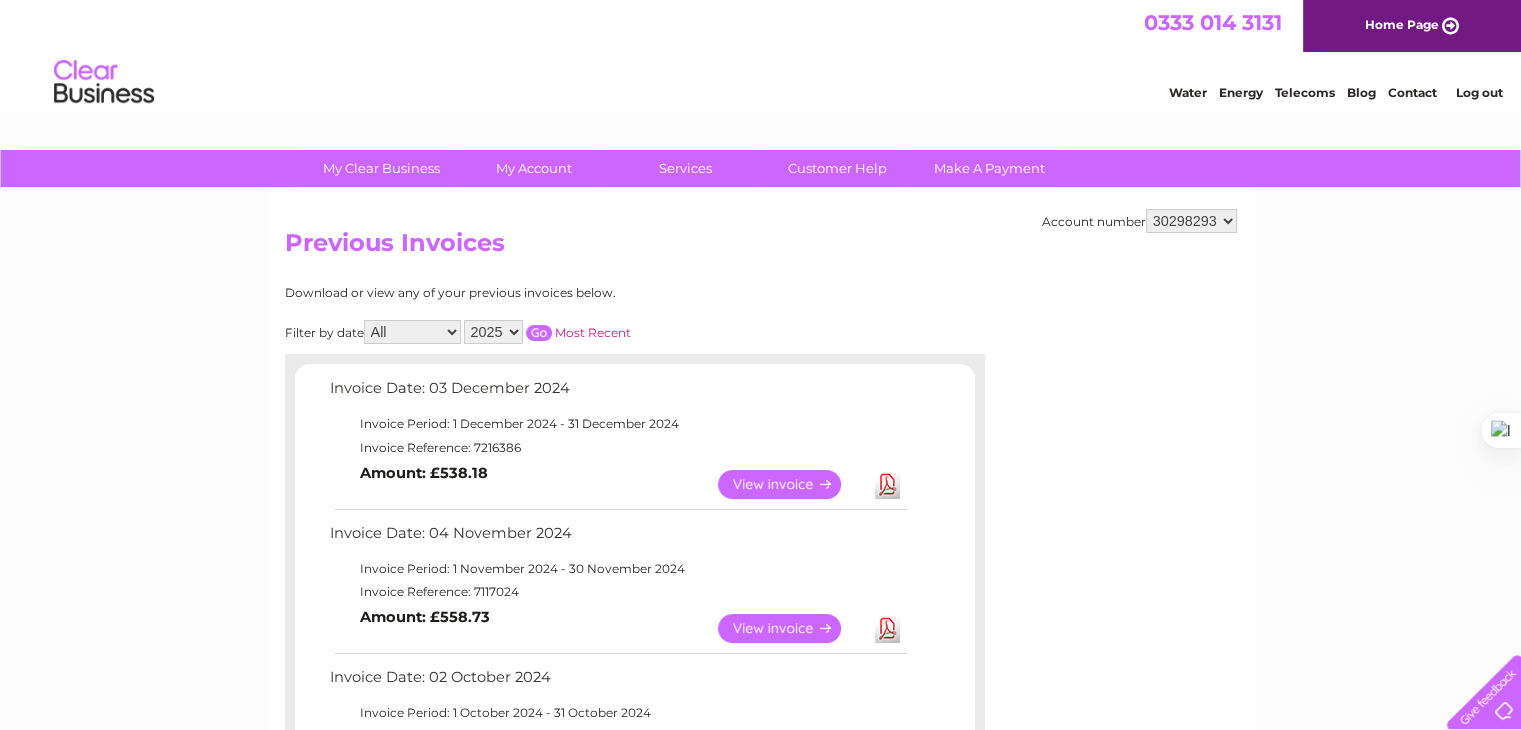 click at bounding box center (539, 333) 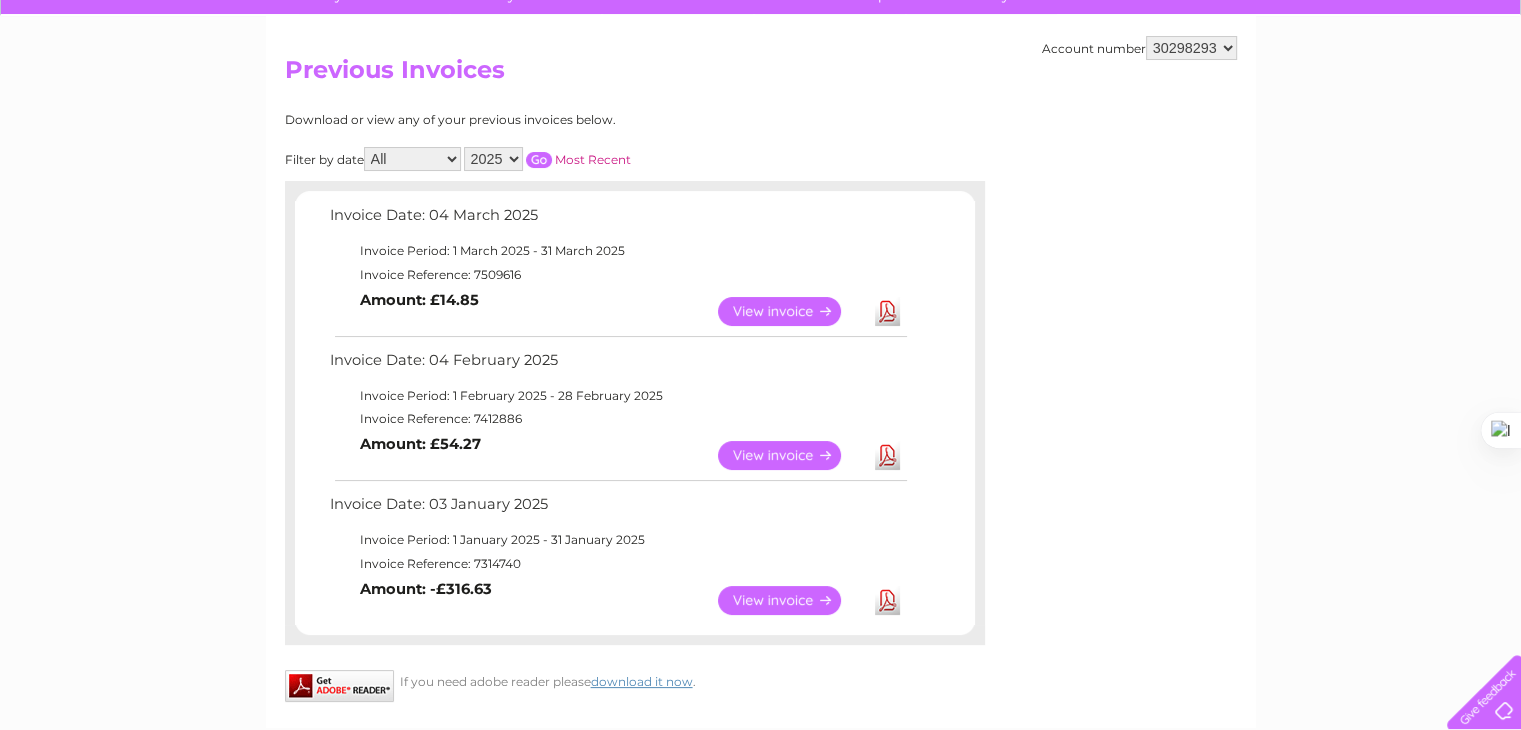 scroll, scrollTop: 172, scrollLeft: 0, axis: vertical 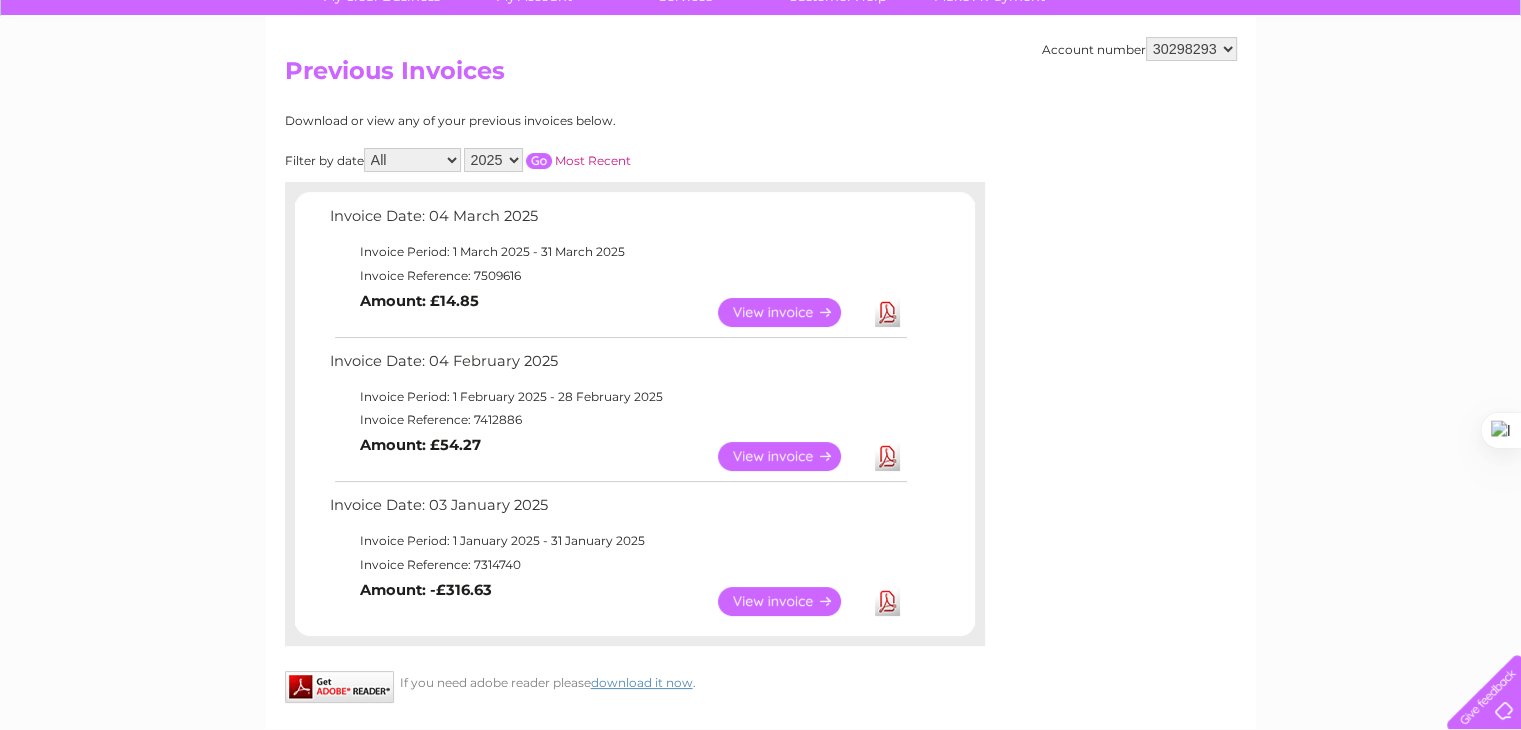 click on "Download" at bounding box center [887, 601] 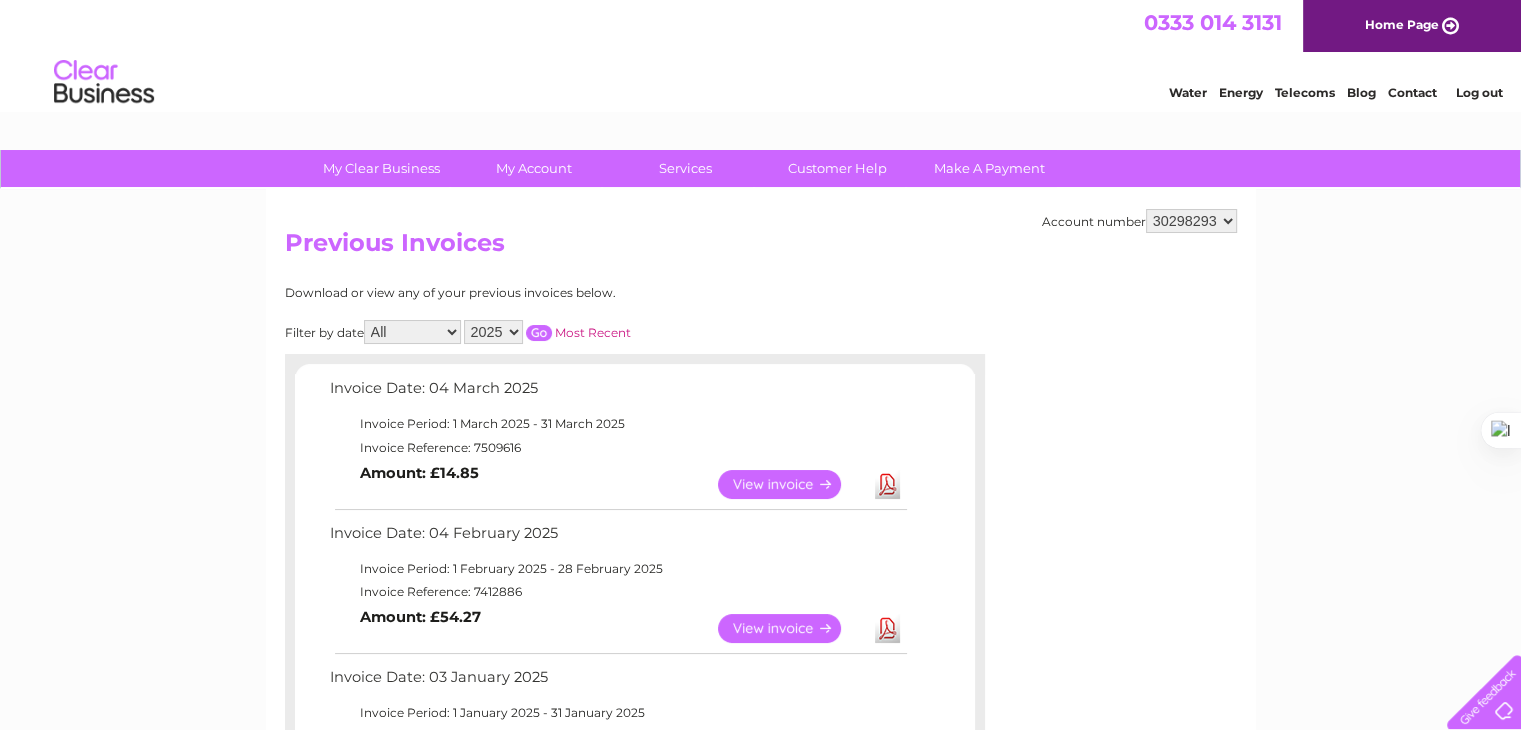 click on "Log out" at bounding box center (1478, 92) 